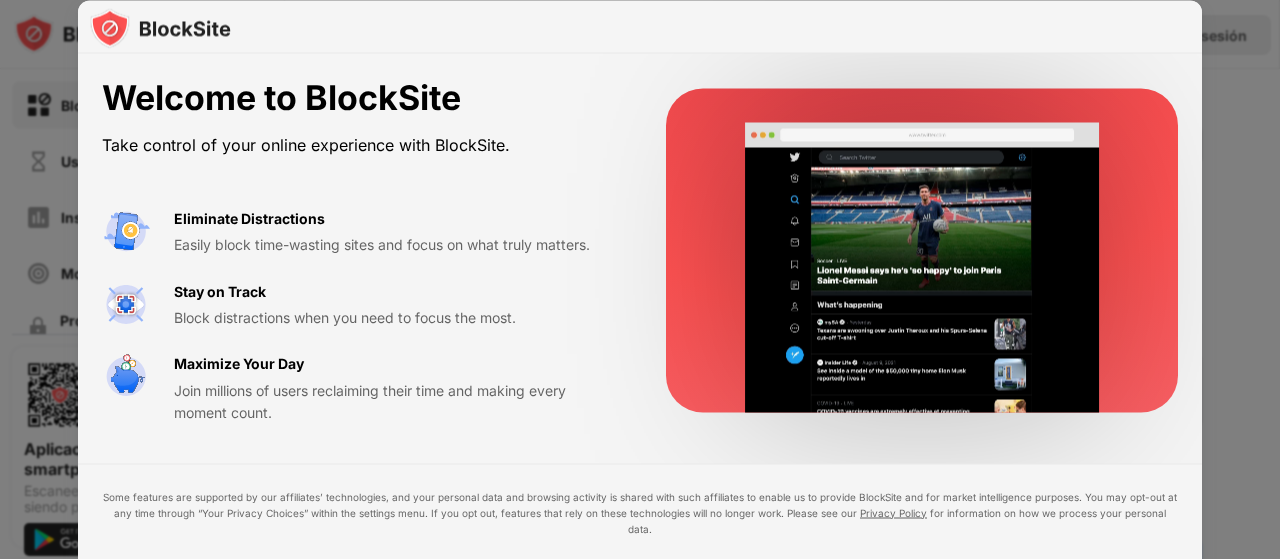 scroll, scrollTop: 0, scrollLeft: 0, axis: both 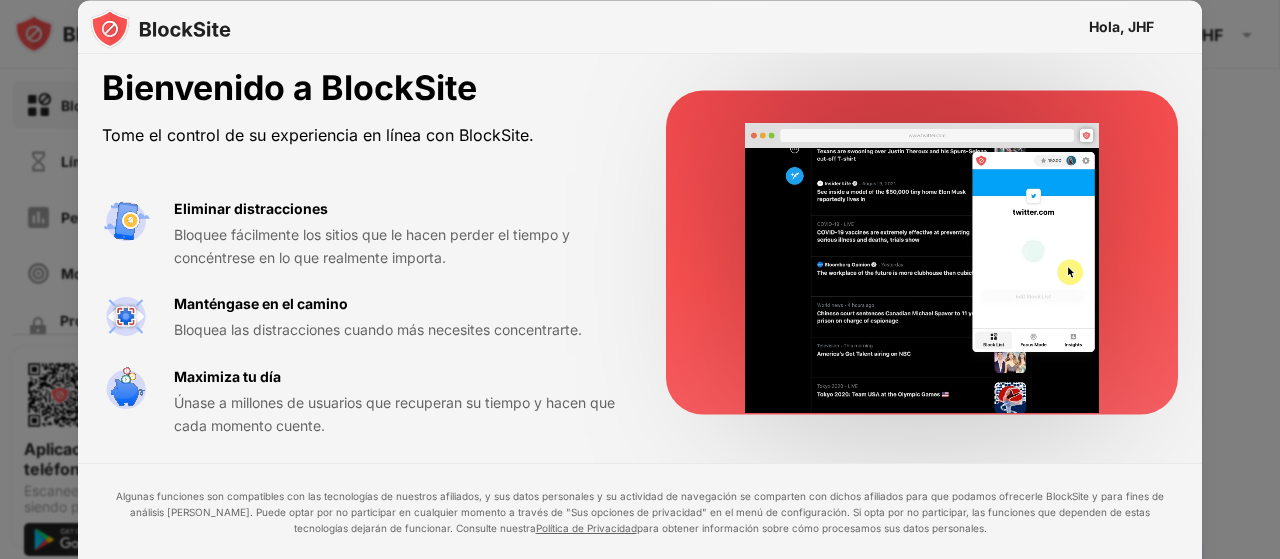 click at bounding box center [640, 279] 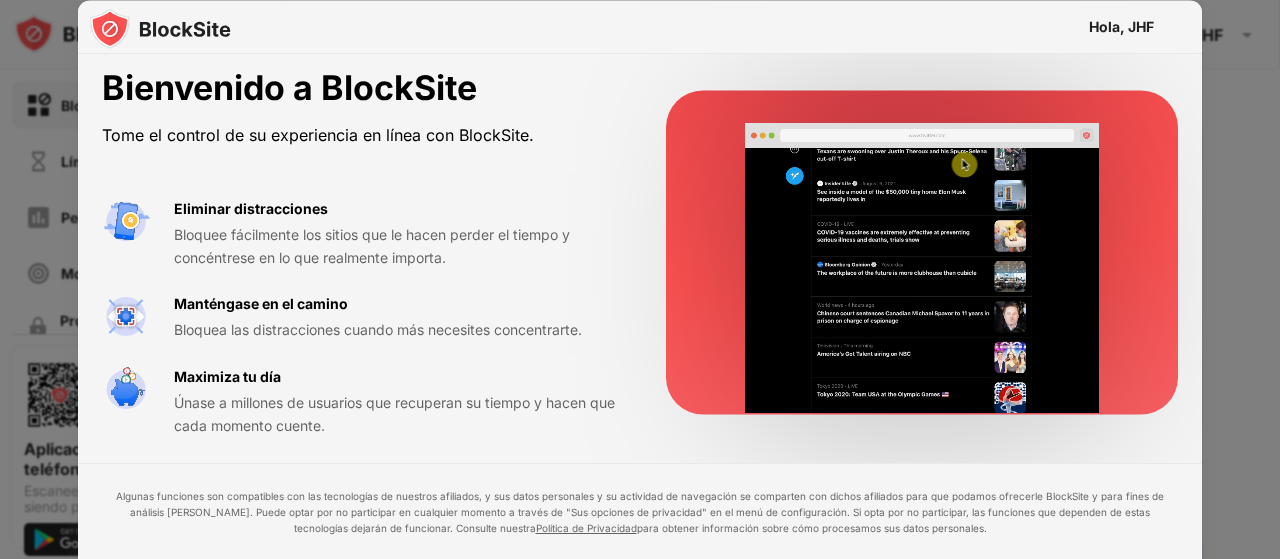 click at bounding box center (1279, 279) 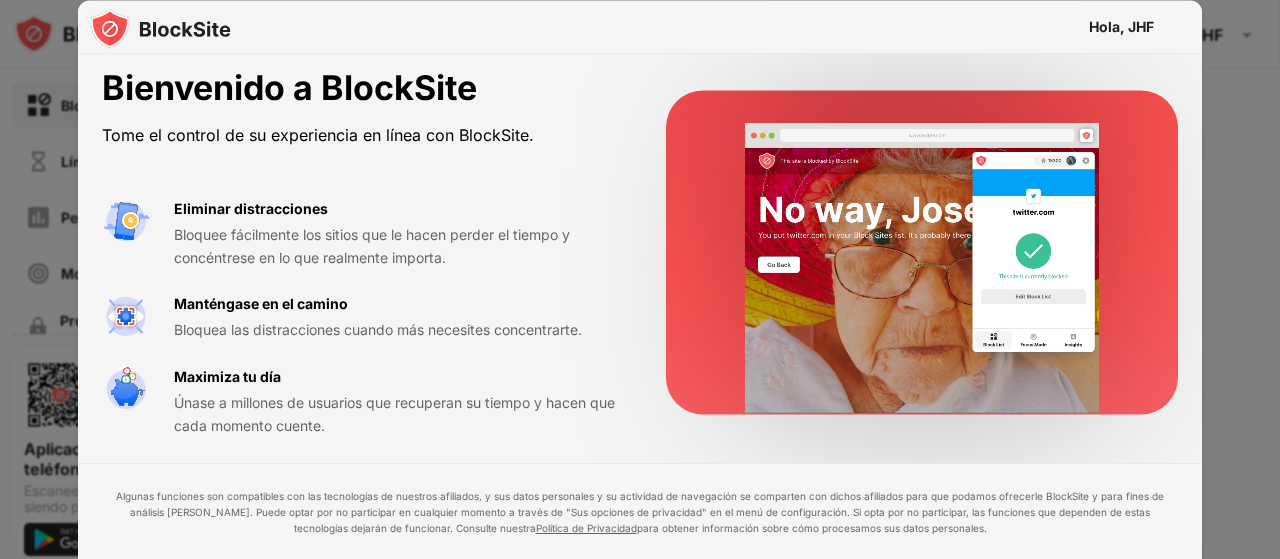 click at bounding box center [640, 279] 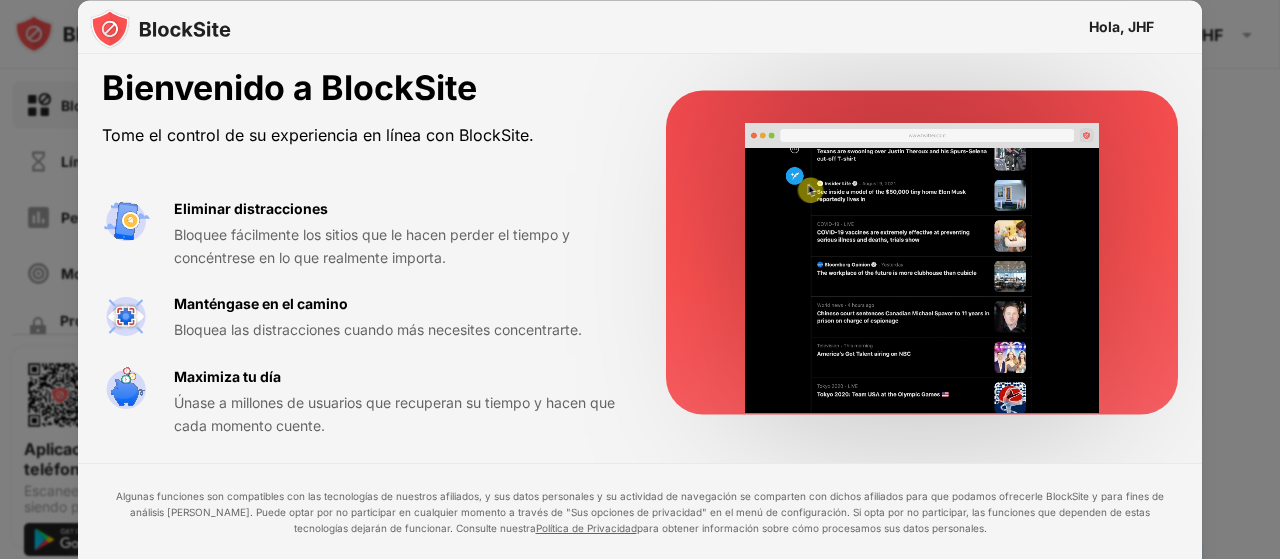 click at bounding box center (640, 279) 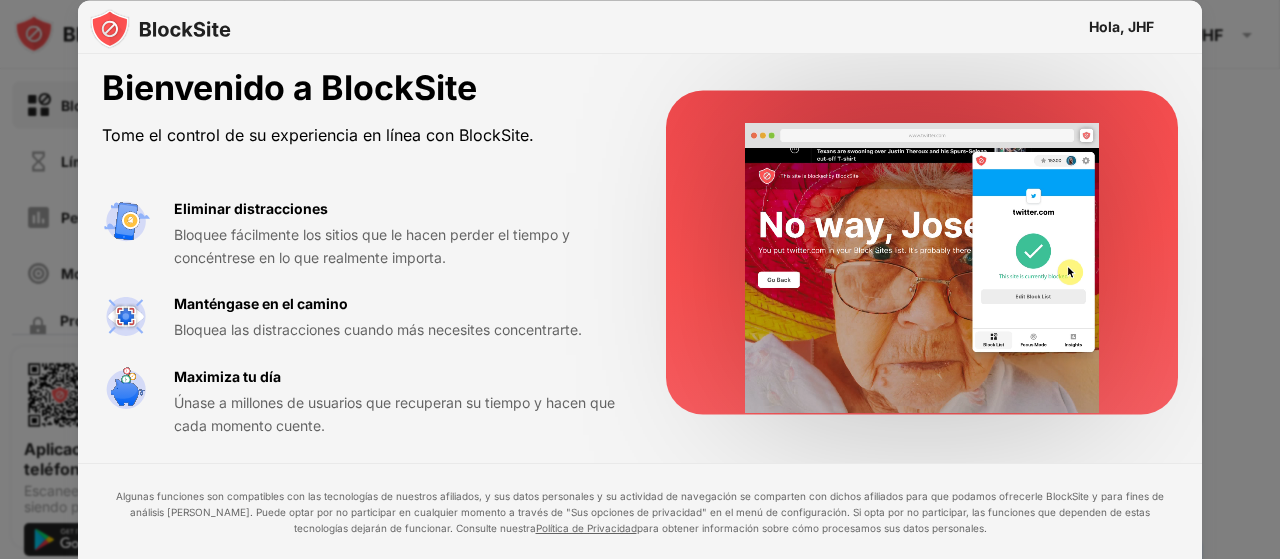 click at bounding box center [640, 279] 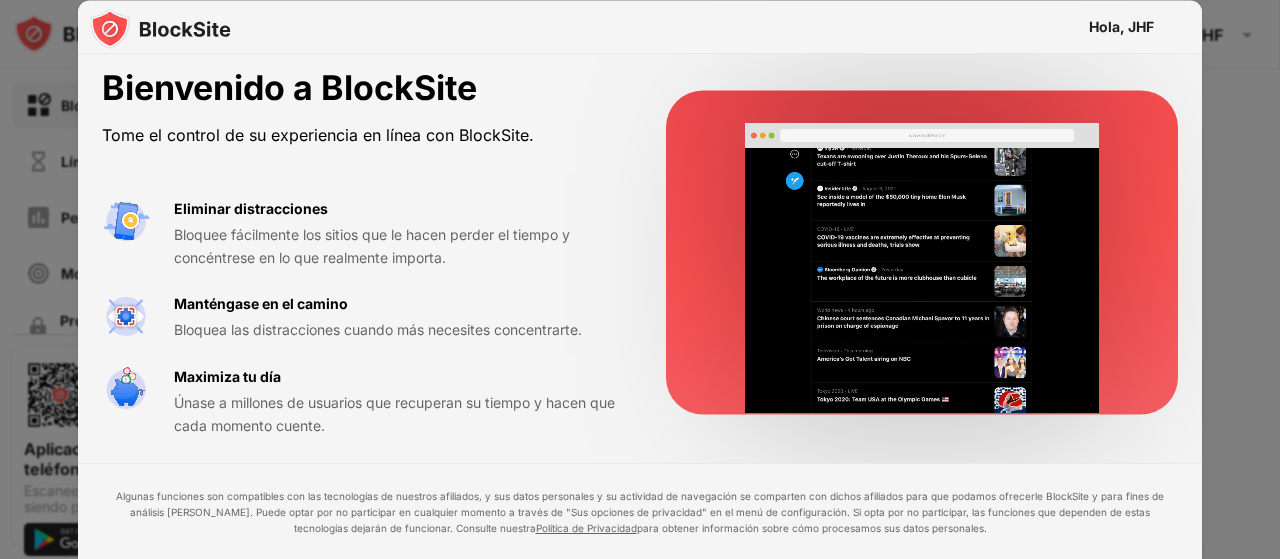 click on "Bloquee fácilmente los sitios que le hacen perder el tiempo y concéntrese en lo que realmente importa." at bounding box center (396, 246) 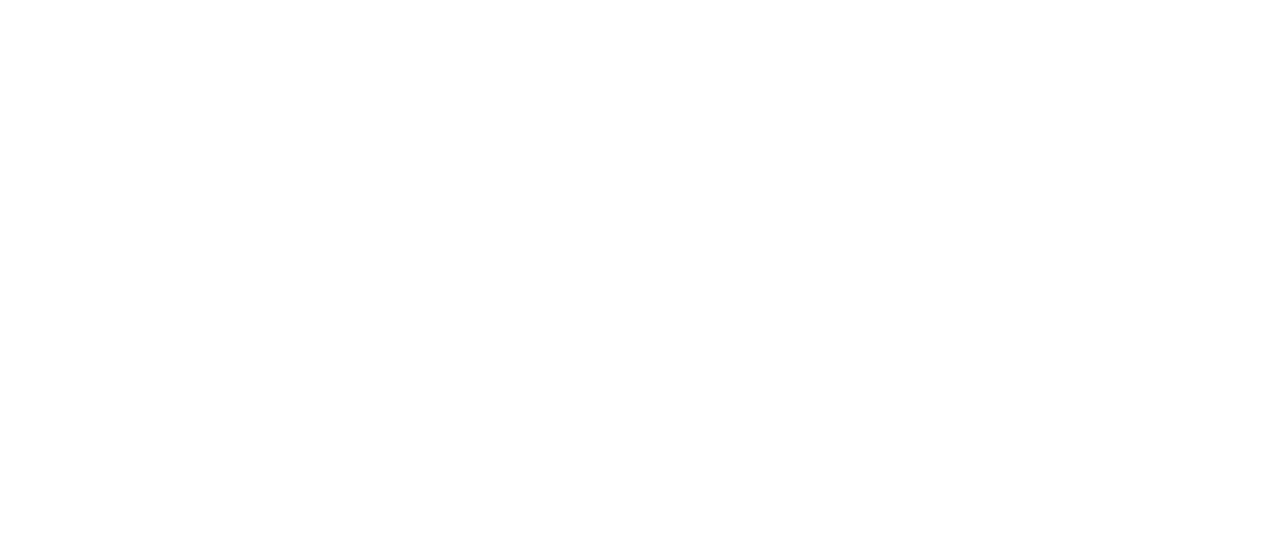 scroll, scrollTop: 0, scrollLeft: 0, axis: both 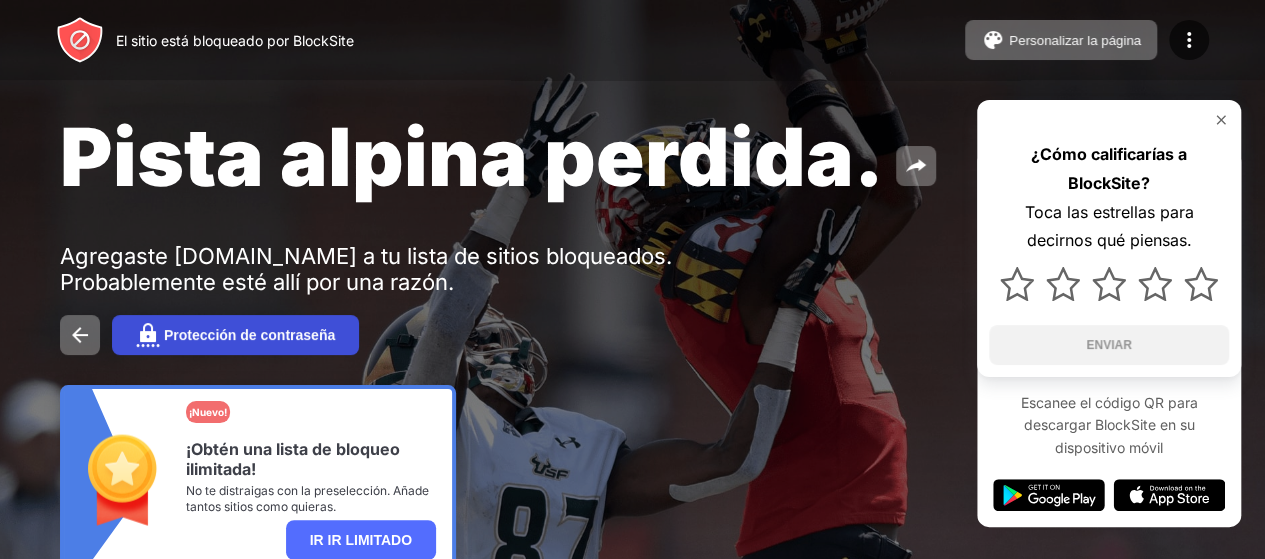 click on "Protección de contraseña" at bounding box center (235, 335) 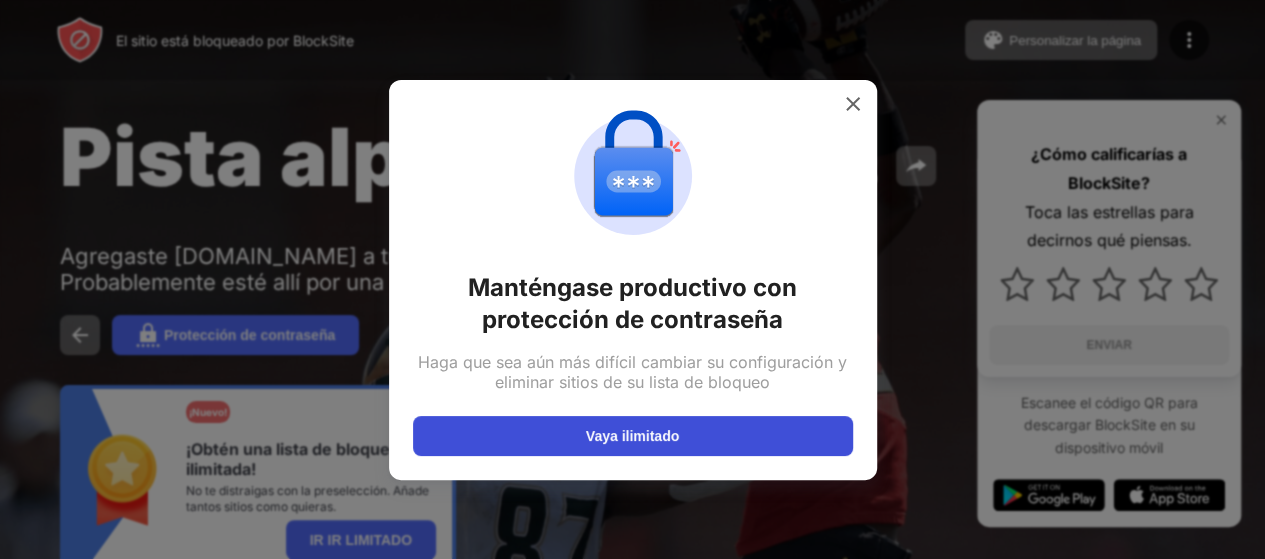 click on "Vaya ilimitado" at bounding box center (633, 436) 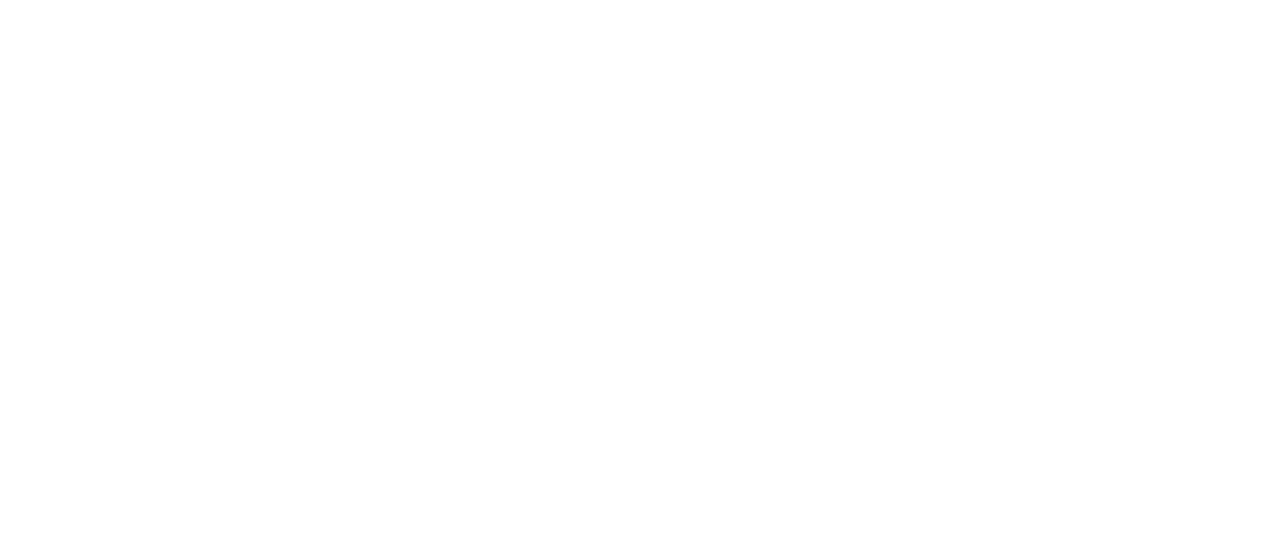 scroll, scrollTop: 0, scrollLeft: 0, axis: both 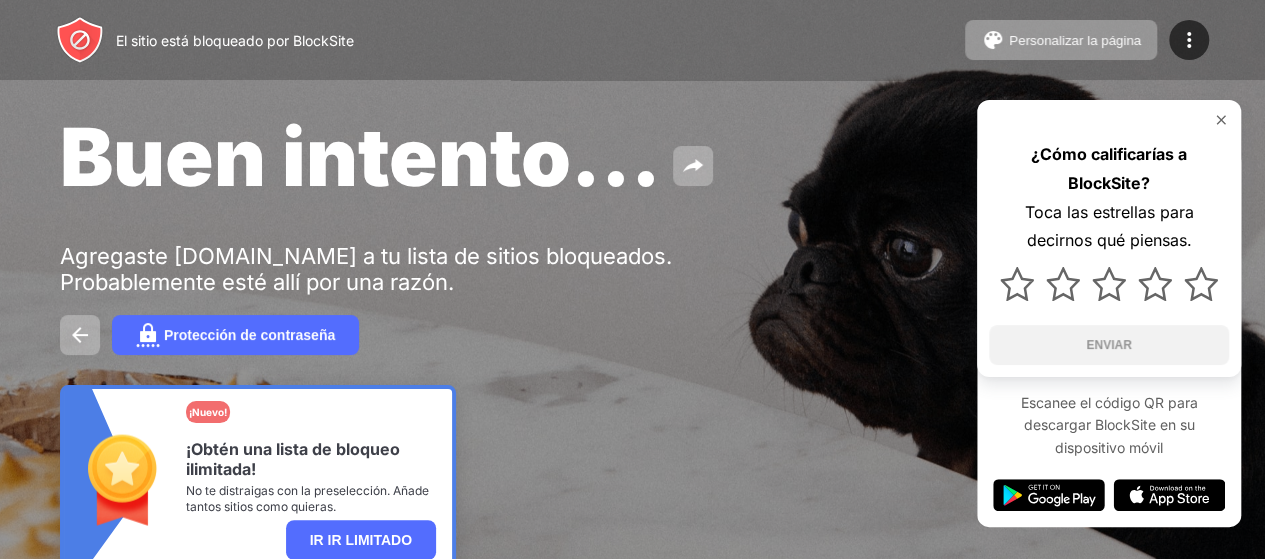 click at bounding box center (1221, 120) 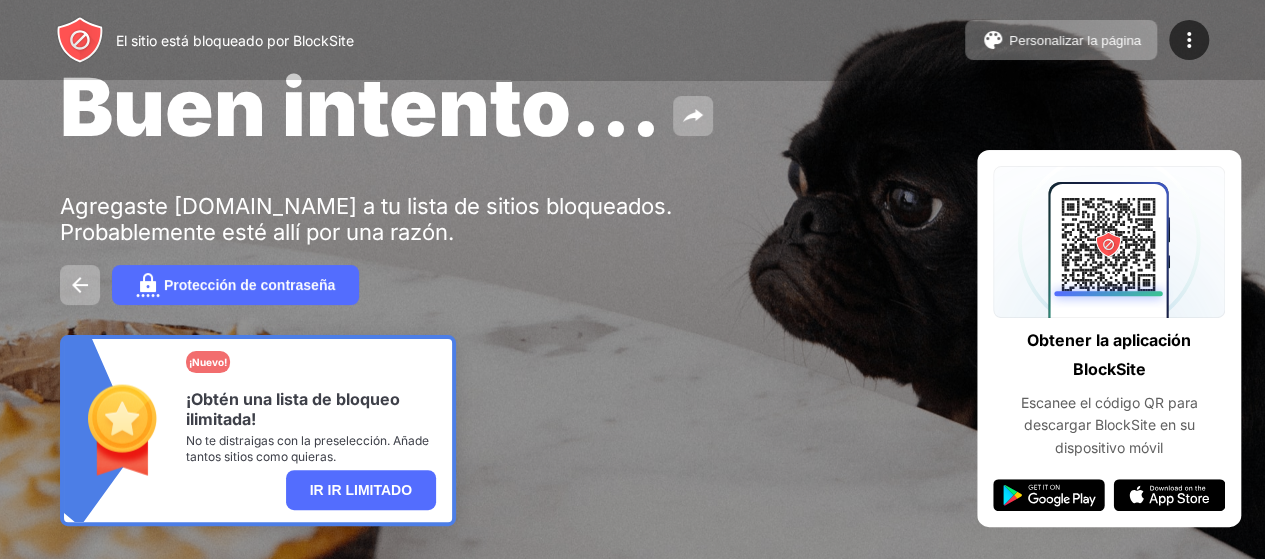 scroll, scrollTop: 0, scrollLeft: 0, axis: both 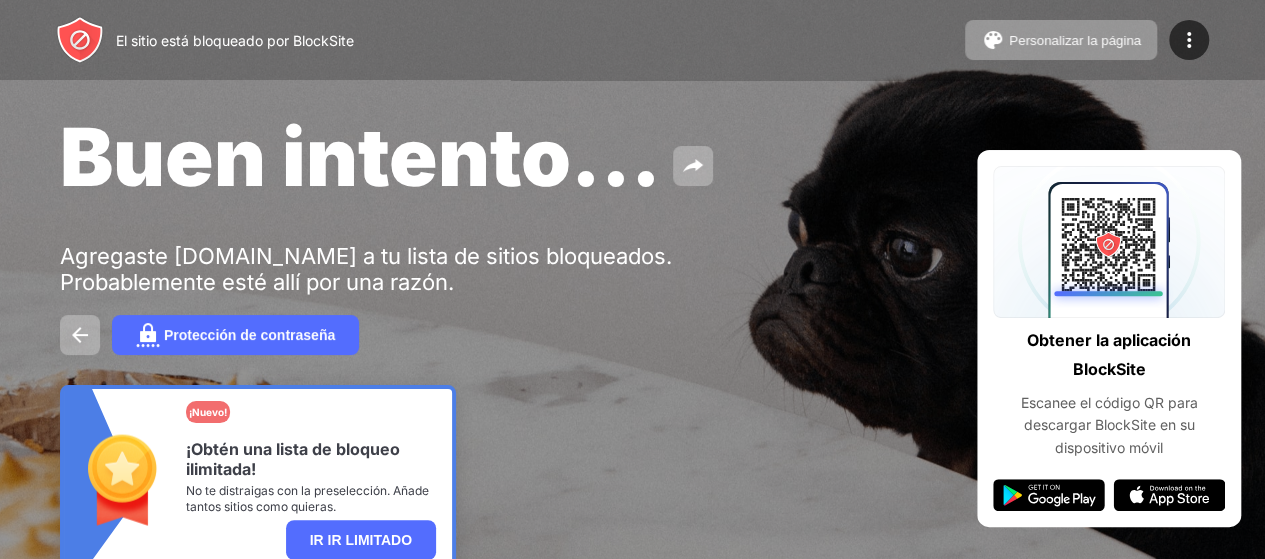 click on "Buen intento..." at bounding box center [518, 156] 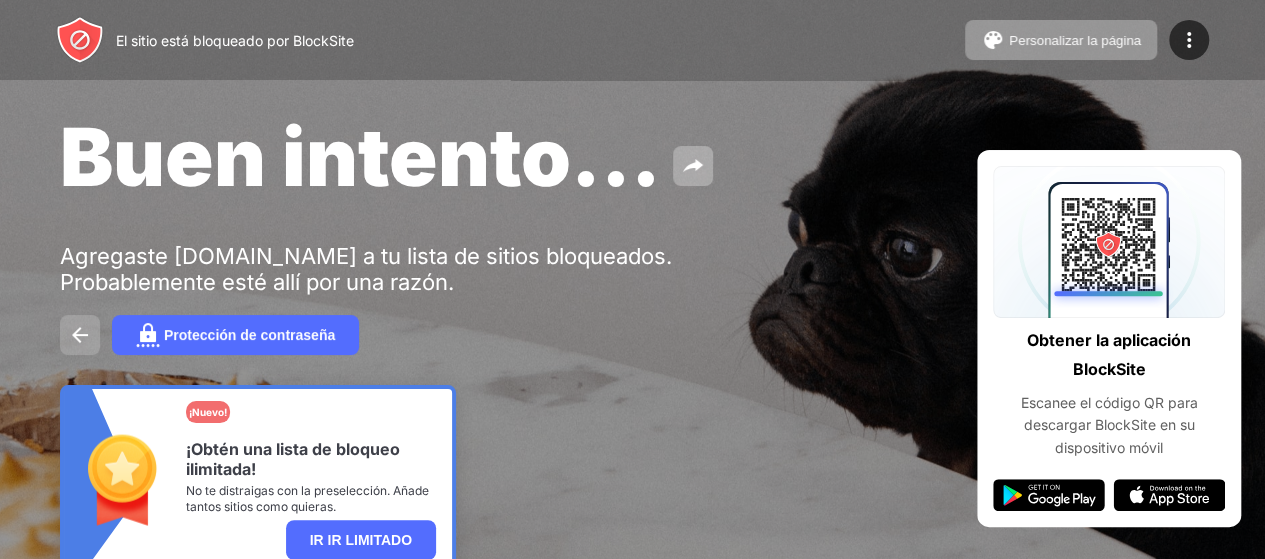 click at bounding box center [80, 335] 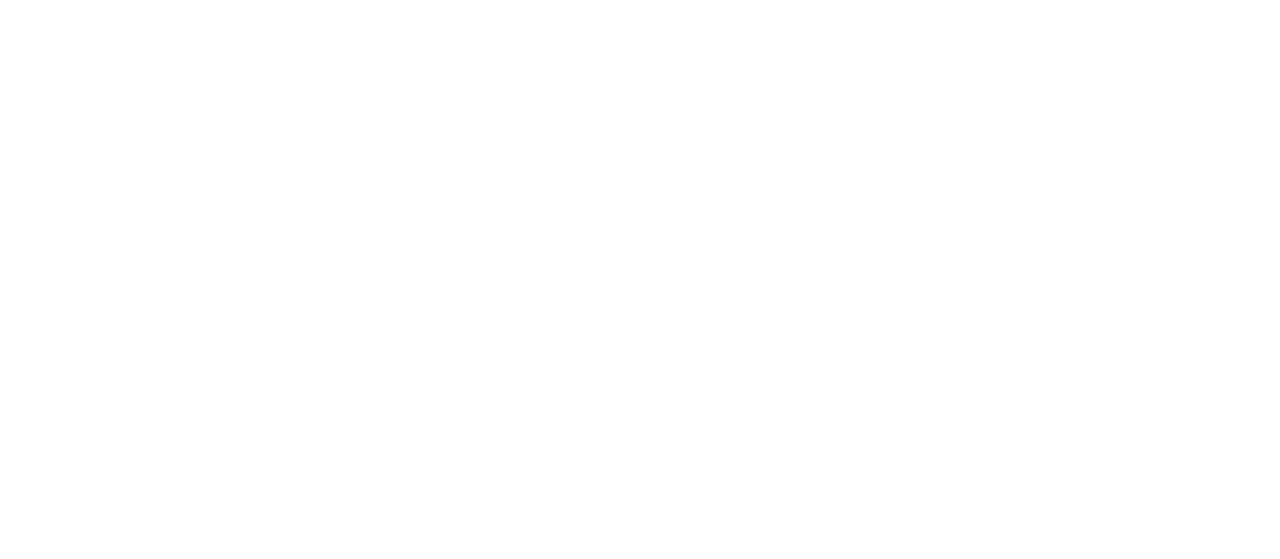 scroll, scrollTop: 0, scrollLeft: 0, axis: both 